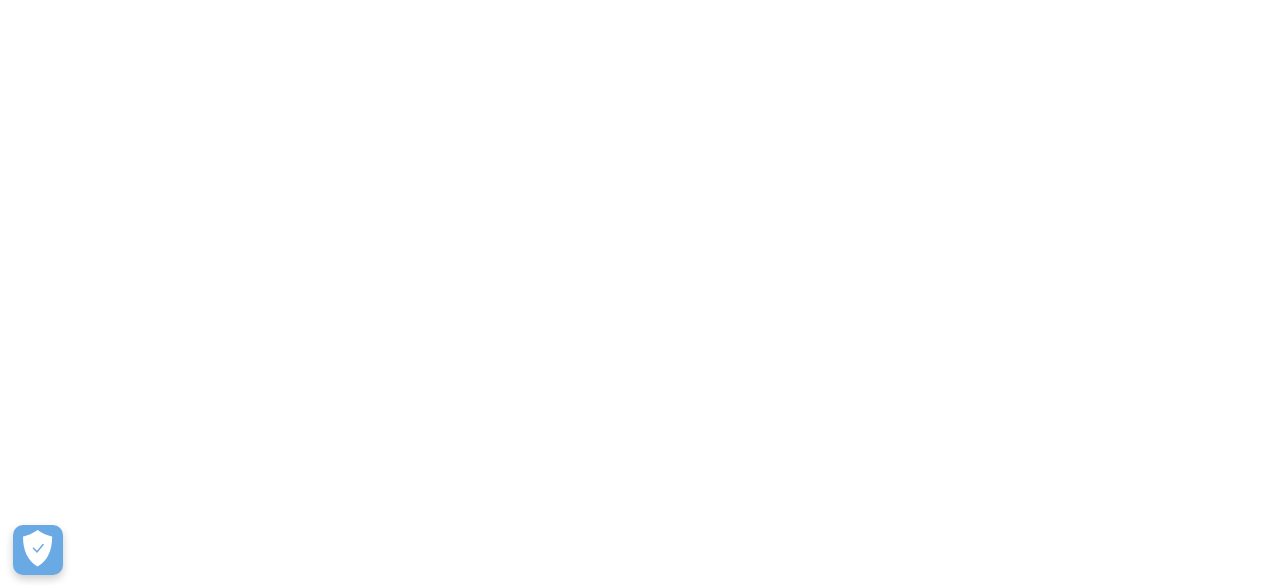 scroll, scrollTop: 0, scrollLeft: 0, axis: both 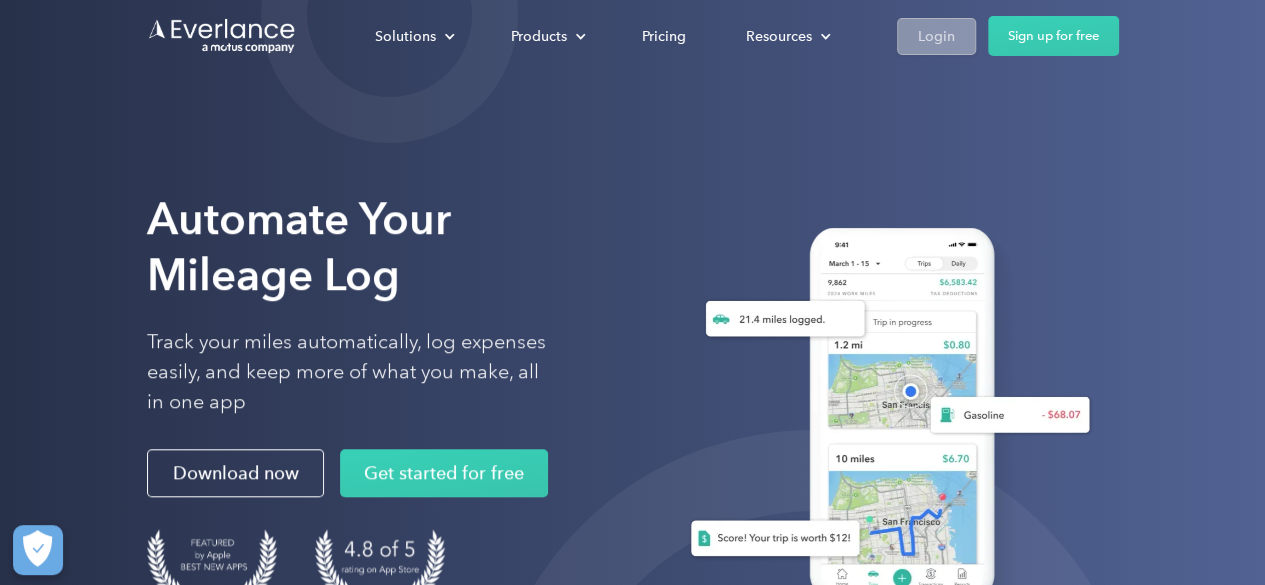 click on "Login" at bounding box center (936, 36) 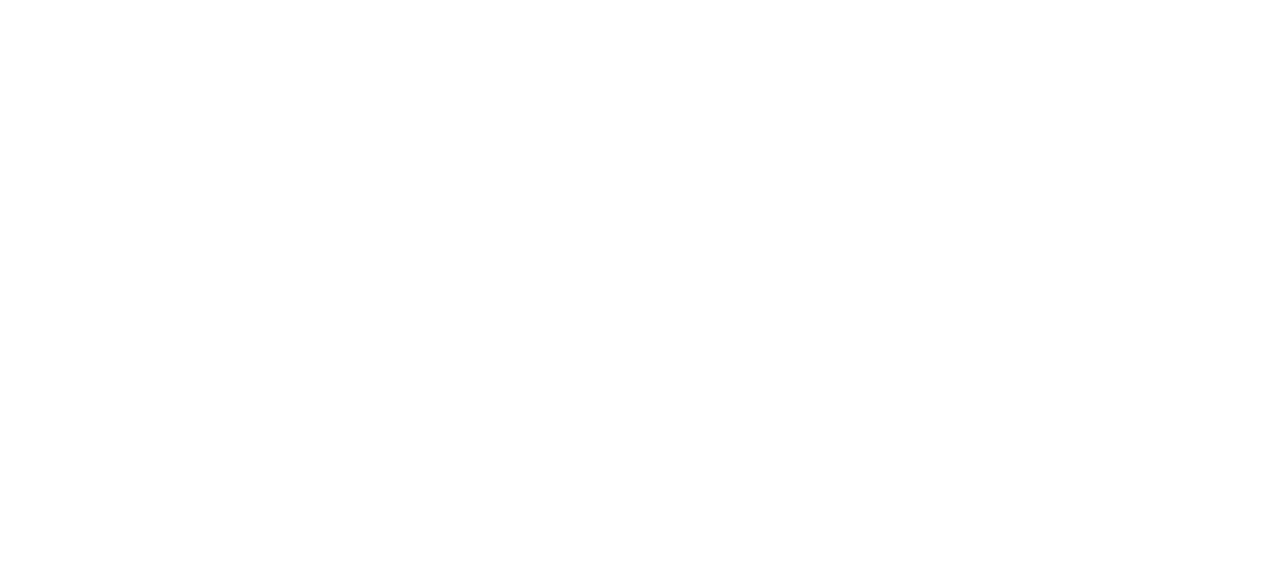 scroll, scrollTop: 0, scrollLeft: 0, axis: both 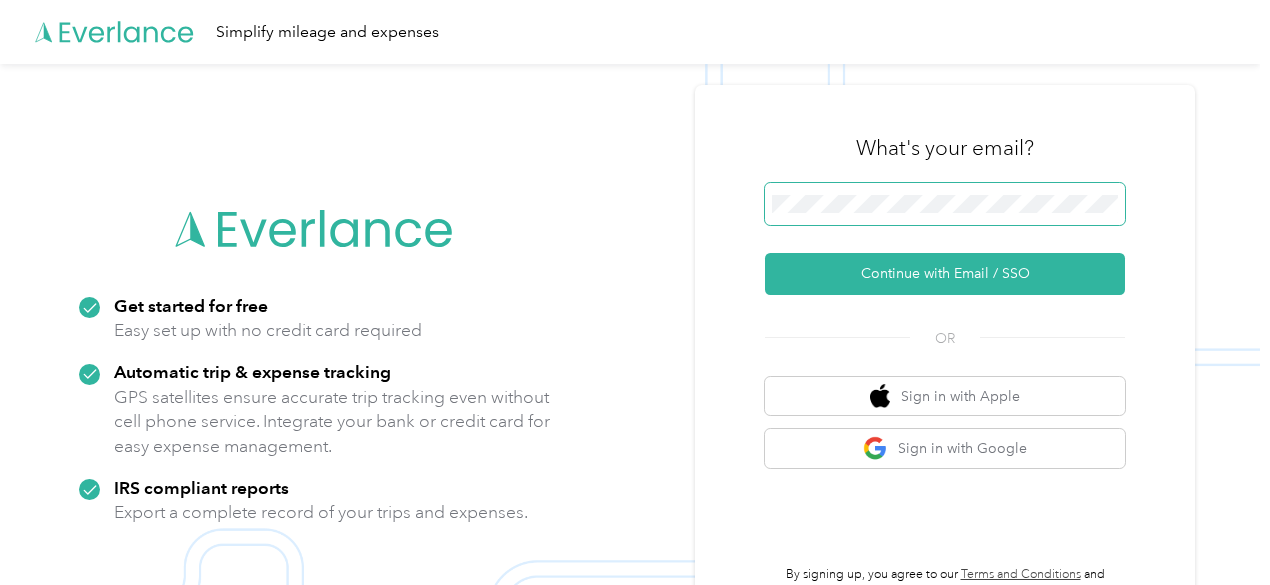 drag, startPoint x: 850, startPoint y: 157, endPoint x: 835, endPoint y: 188, distance: 34.43835 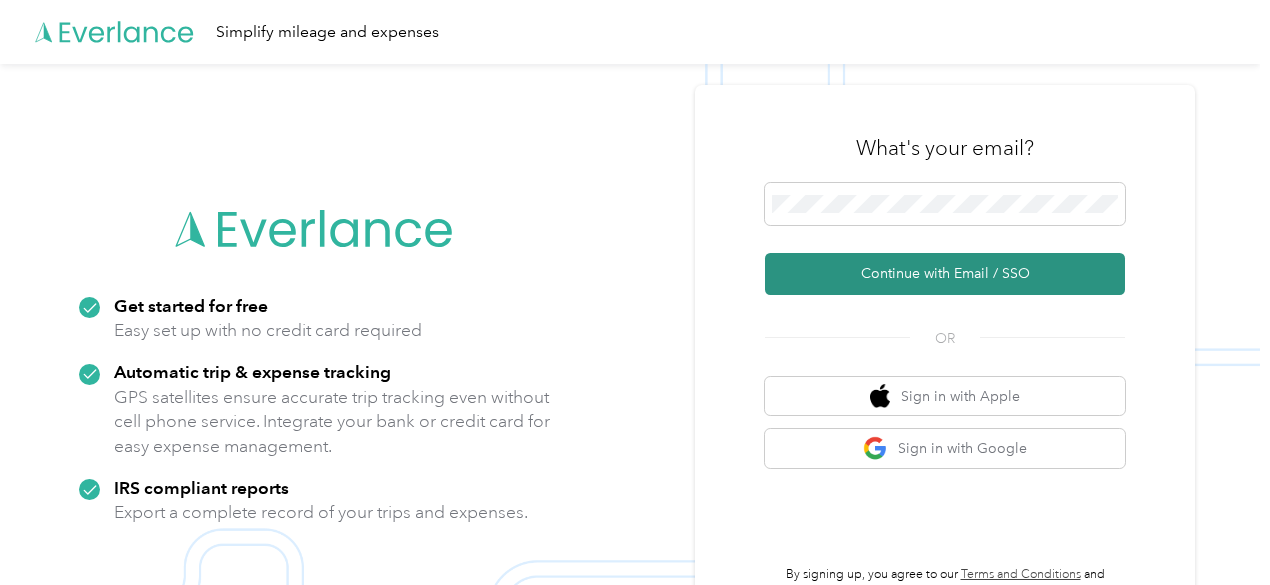click on "Continue with Email / SSO" at bounding box center [945, 274] 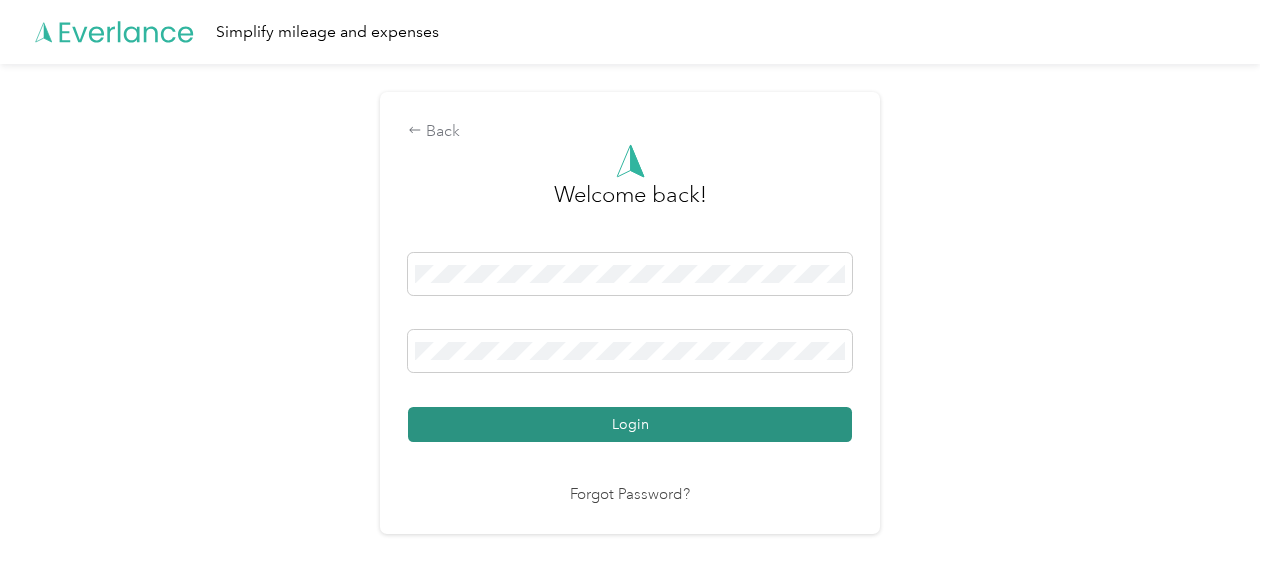 click on "Login" at bounding box center [630, 424] 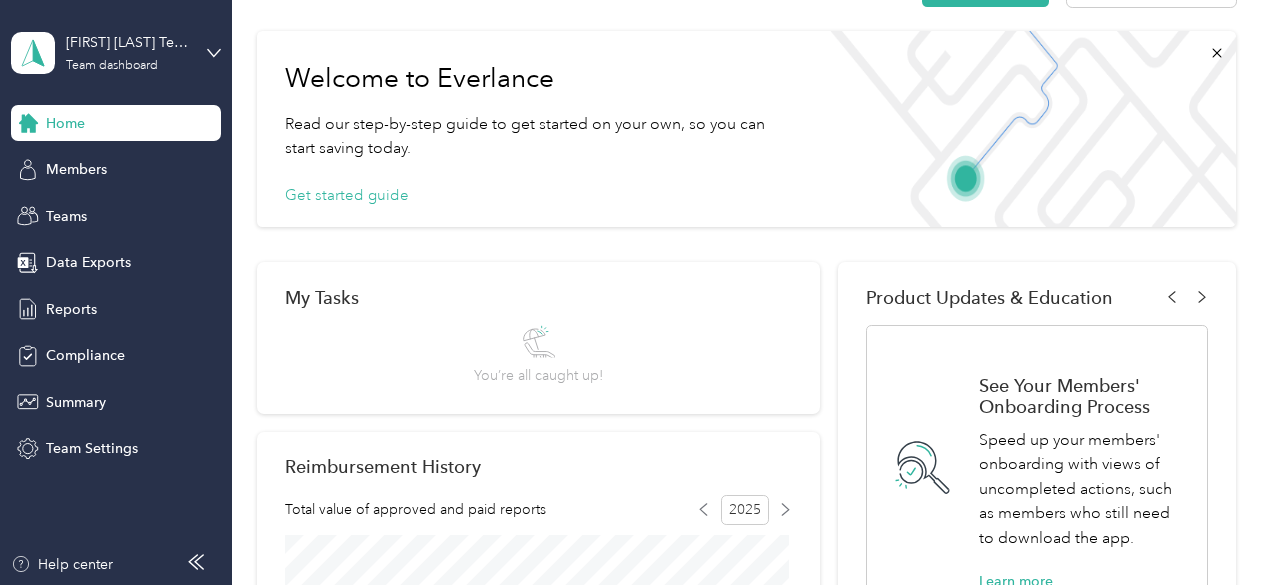 scroll, scrollTop: 0, scrollLeft: 0, axis: both 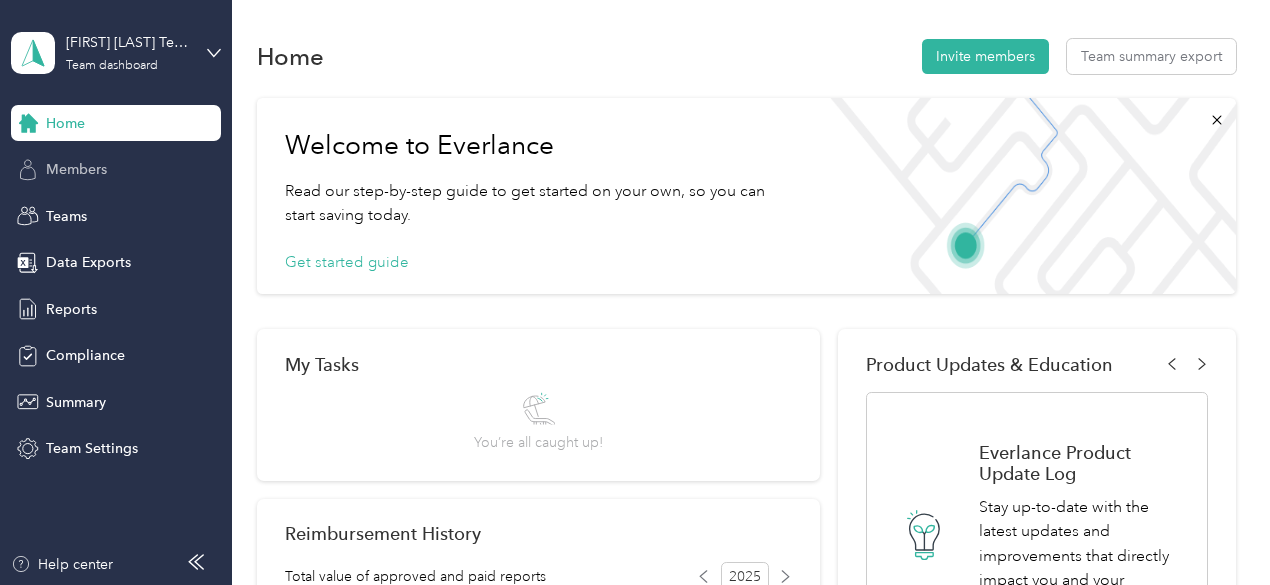click on "Members" at bounding box center [76, 169] 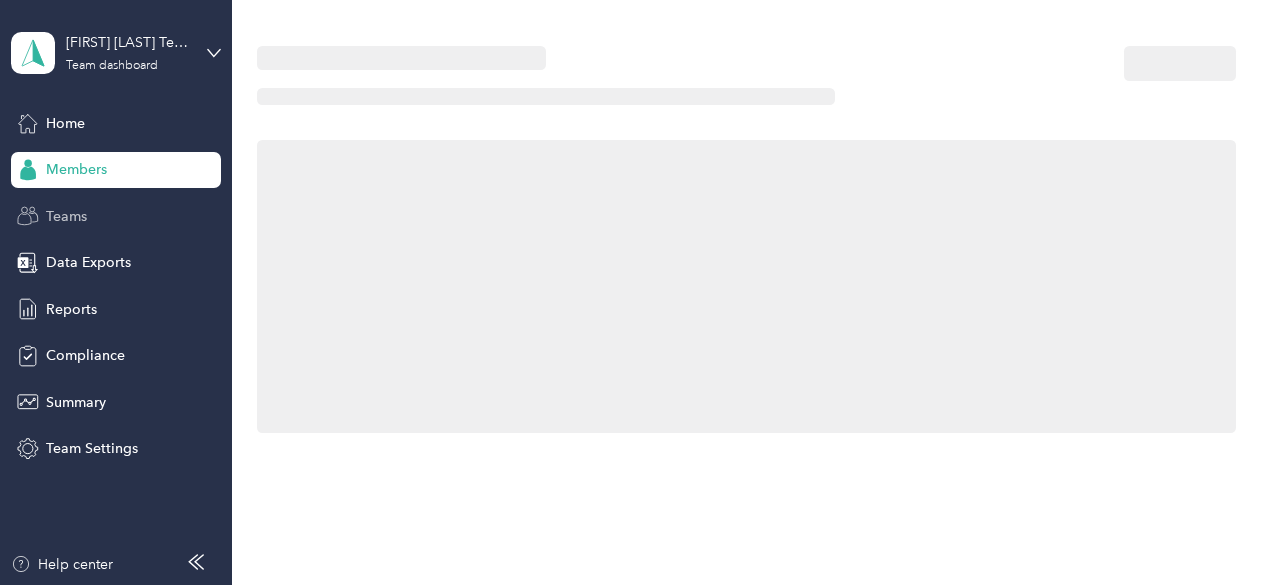 click on "Teams" at bounding box center (66, 216) 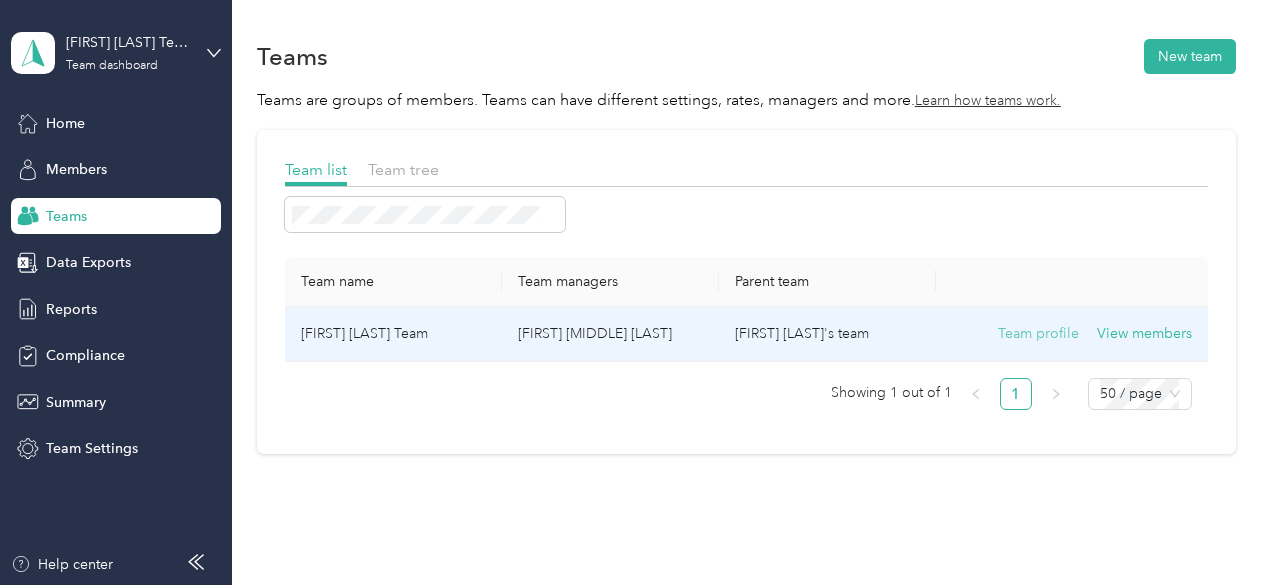 click on "Team profile" at bounding box center [1038, 334] 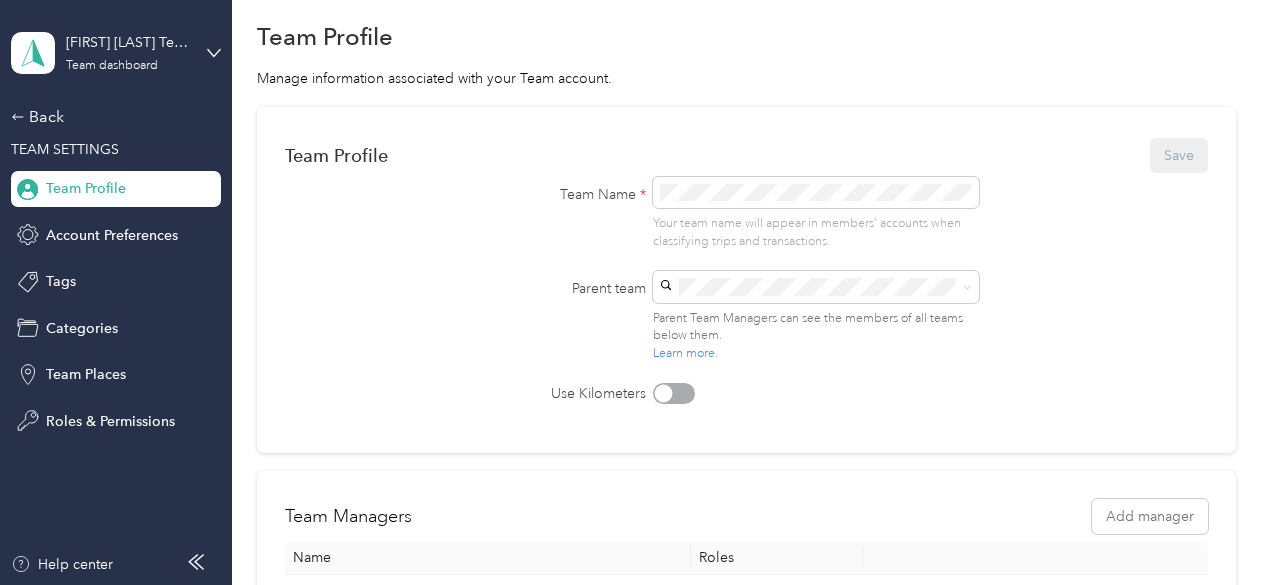 scroll, scrollTop: 0, scrollLeft: 0, axis: both 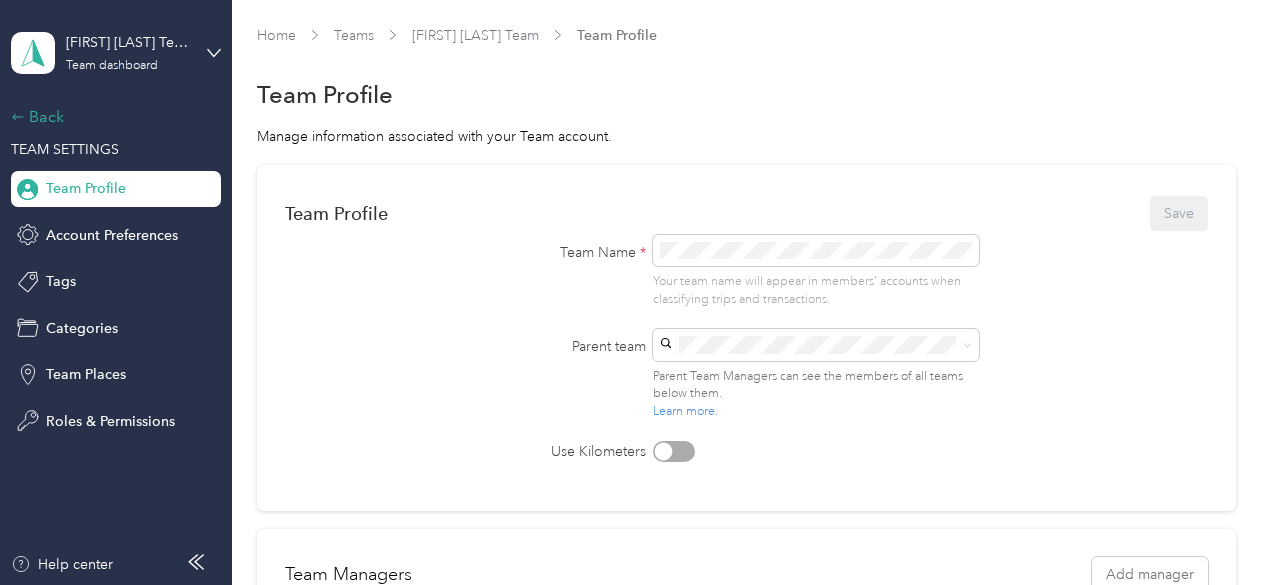 click on "Back" at bounding box center [111, 117] 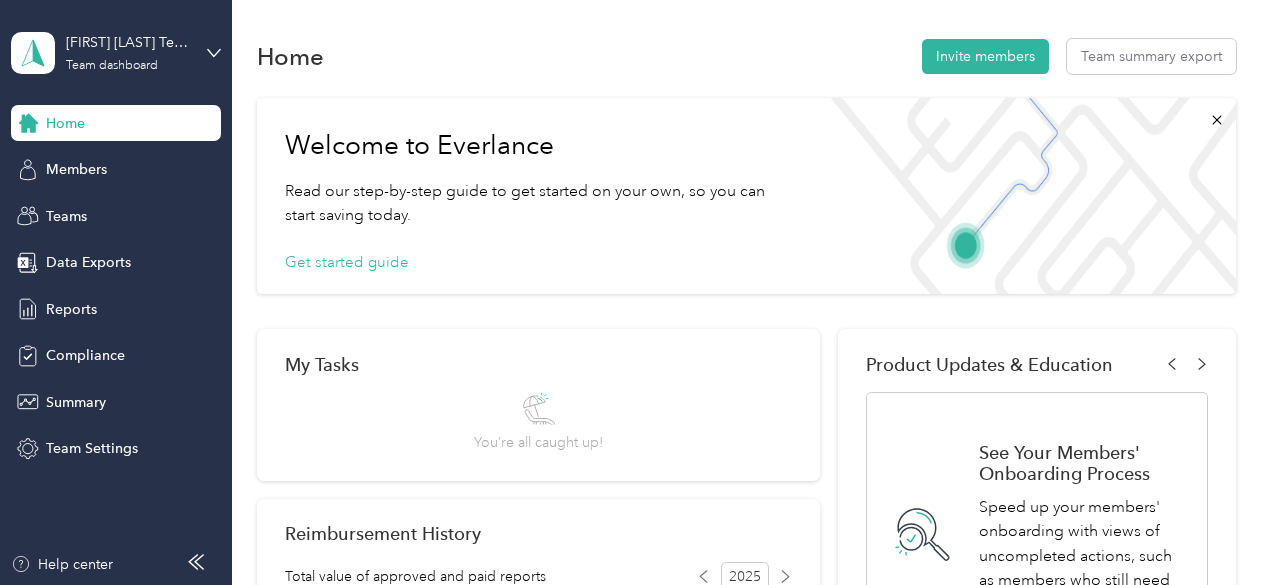 click on "Home" at bounding box center (65, 123) 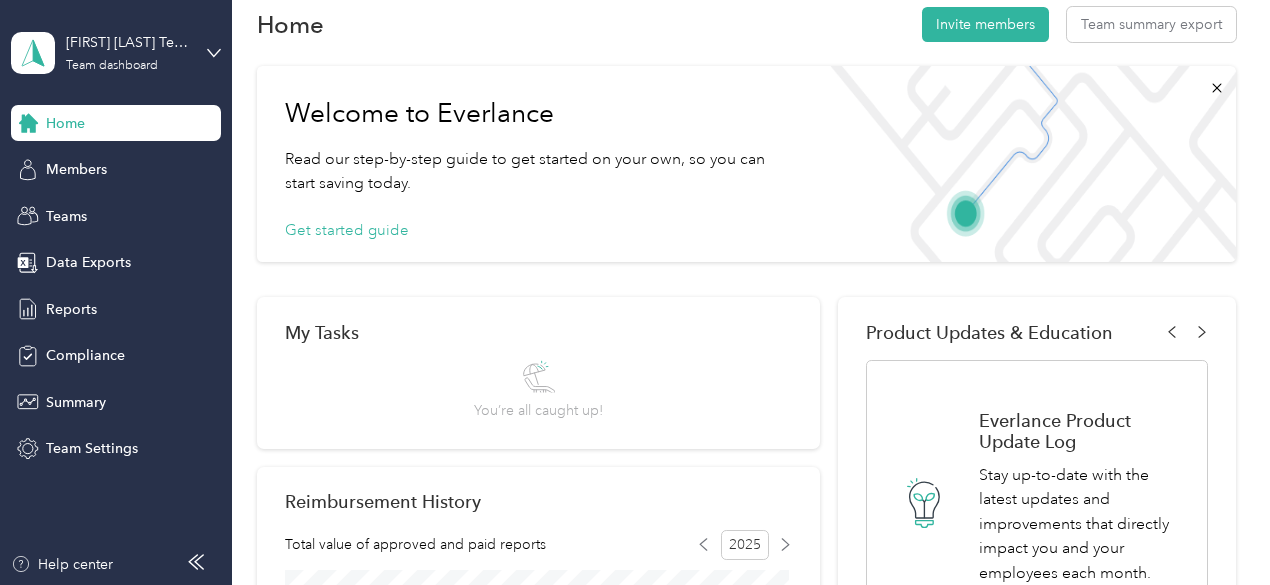 scroll, scrollTop: 0, scrollLeft: 0, axis: both 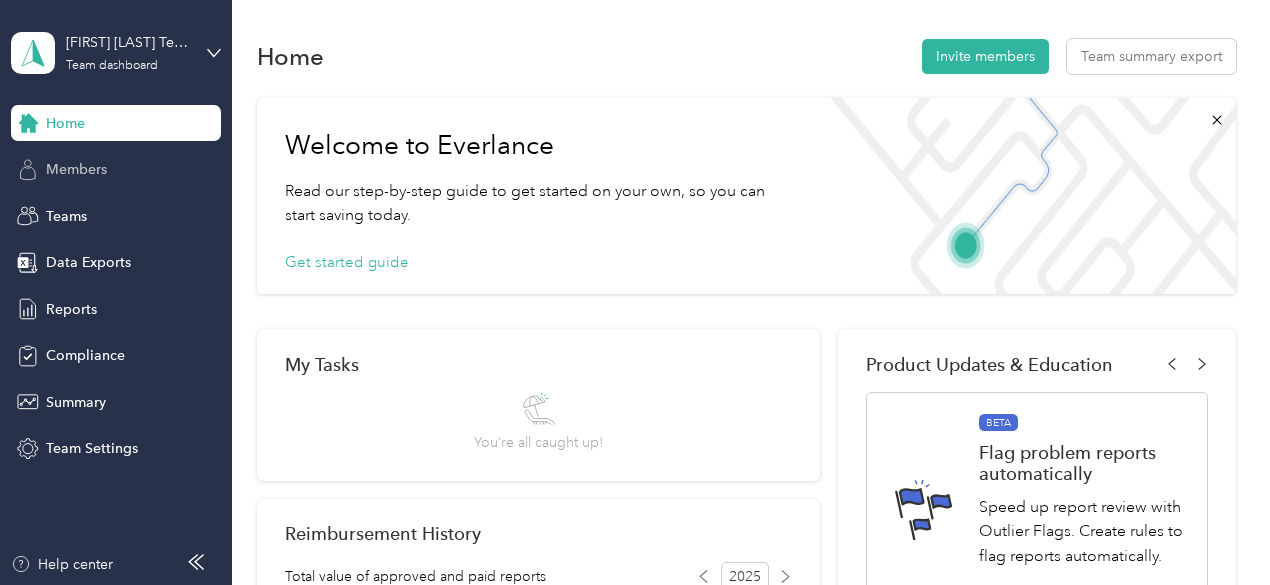 click on "Members" at bounding box center (76, 169) 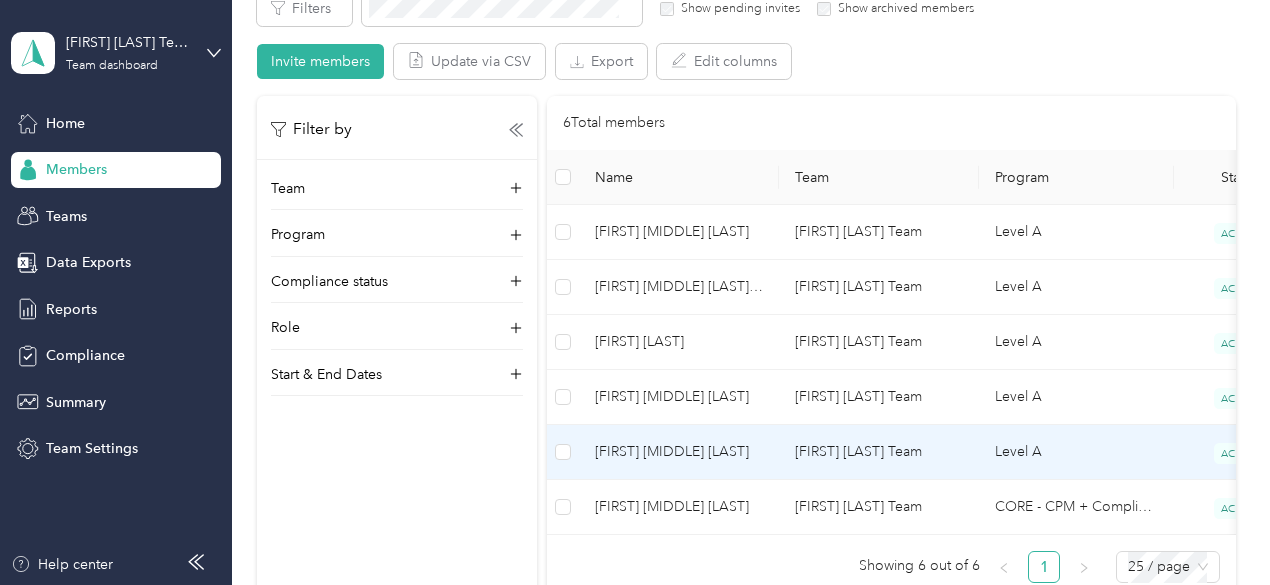 scroll, scrollTop: 400, scrollLeft: 0, axis: vertical 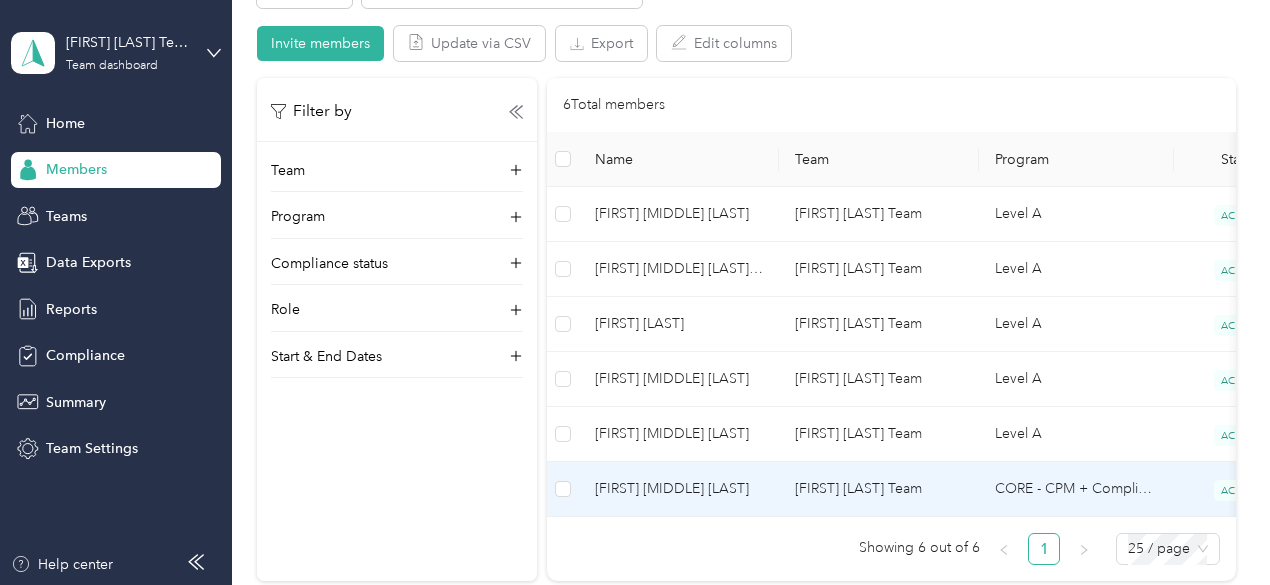 click on "[FIRST] [LAST] Team" at bounding box center (879, 489) 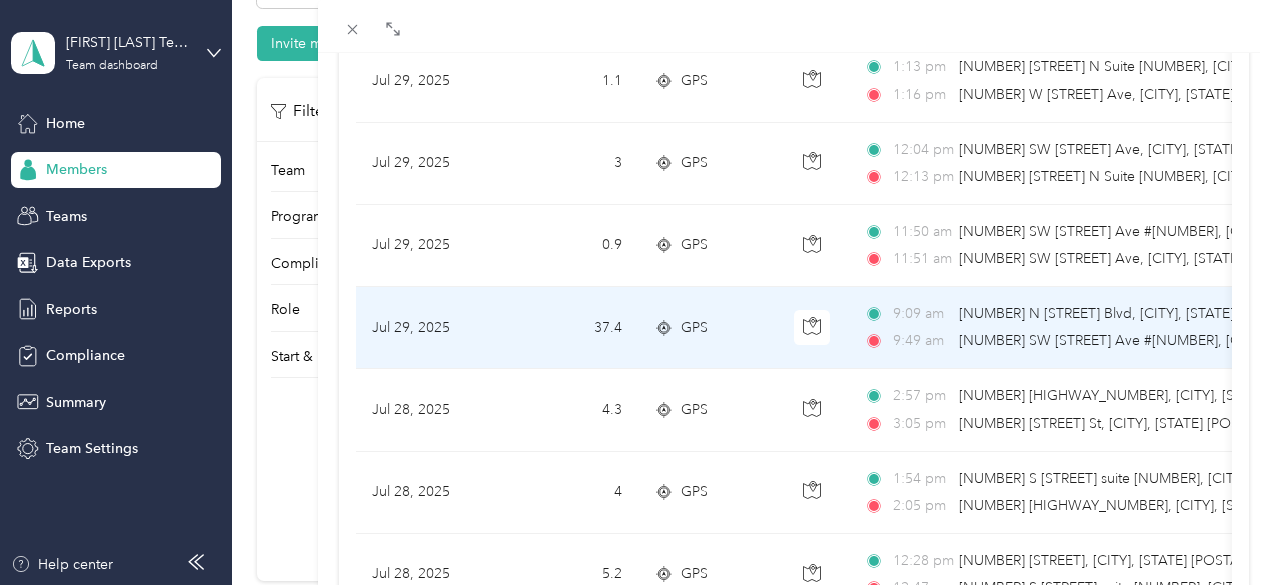 scroll, scrollTop: 0, scrollLeft: 0, axis: both 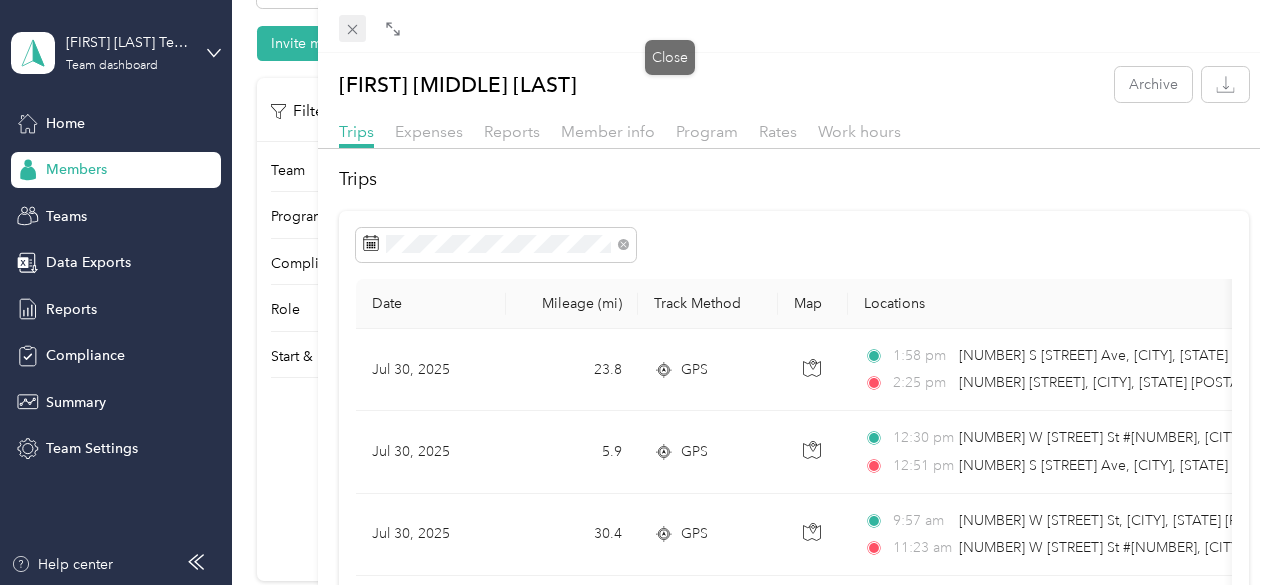 click 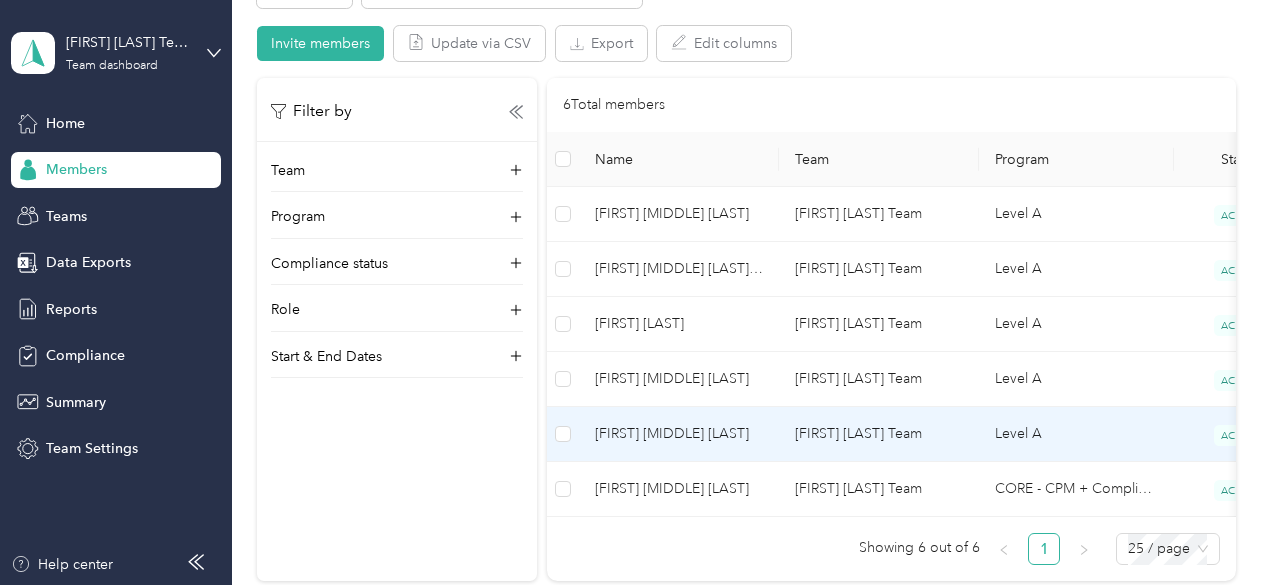 click on "[FIRST] [LAST] Team" at bounding box center [879, 434] 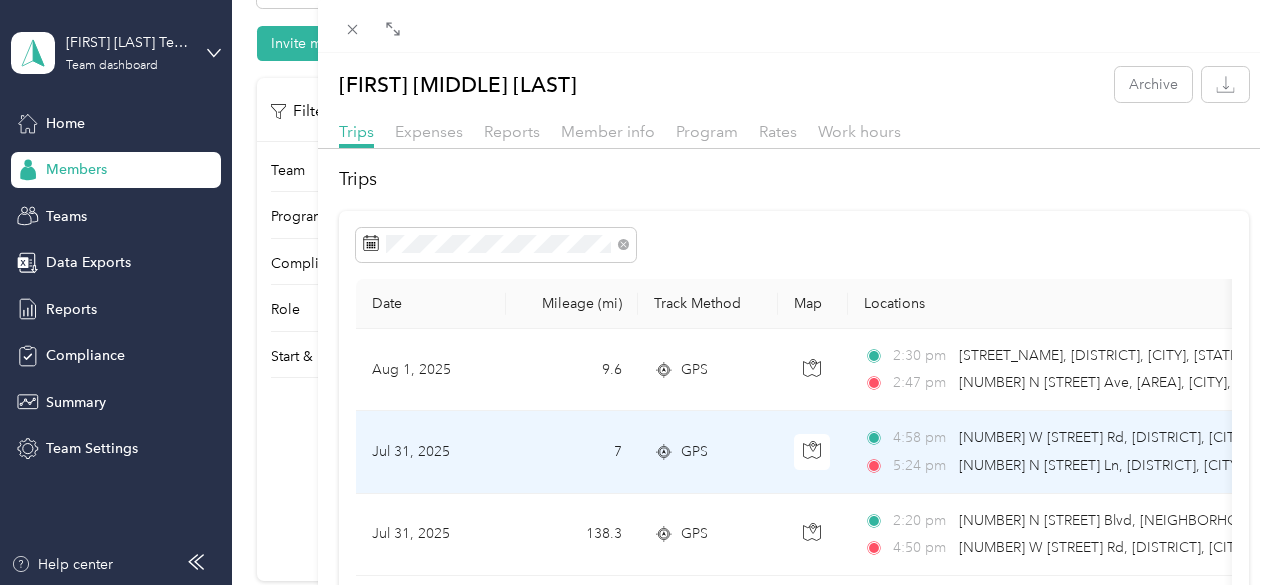 scroll, scrollTop: 100, scrollLeft: 0, axis: vertical 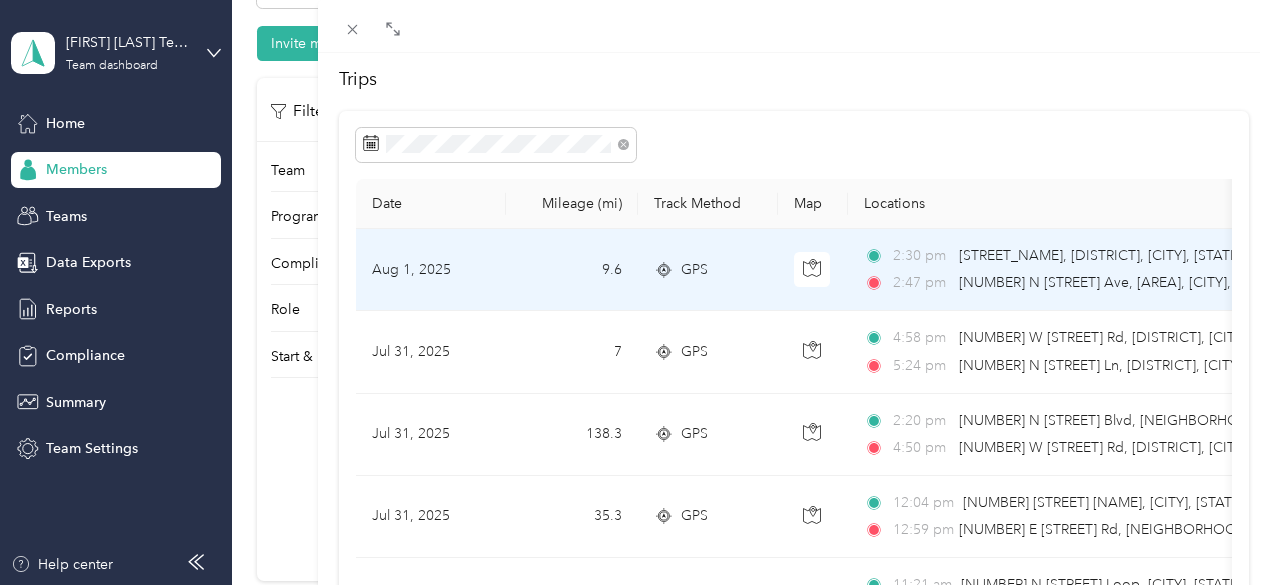 click on "9.6" at bounding box center [572, 270] 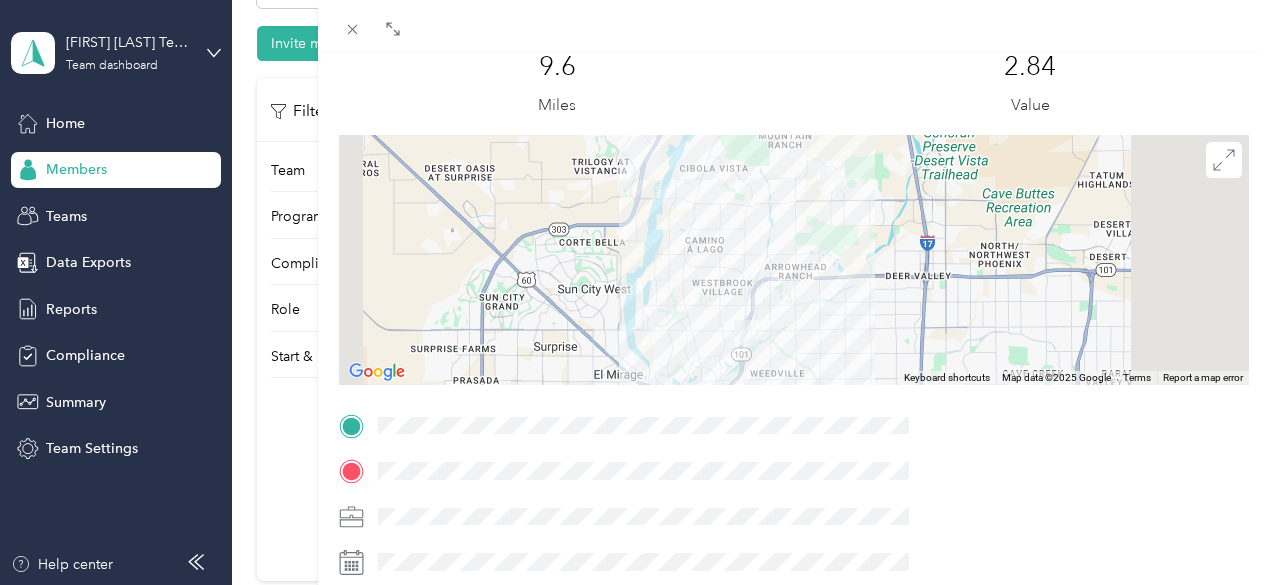 scroll, scrollTop: 0, scrollLeft: 0, axis: both 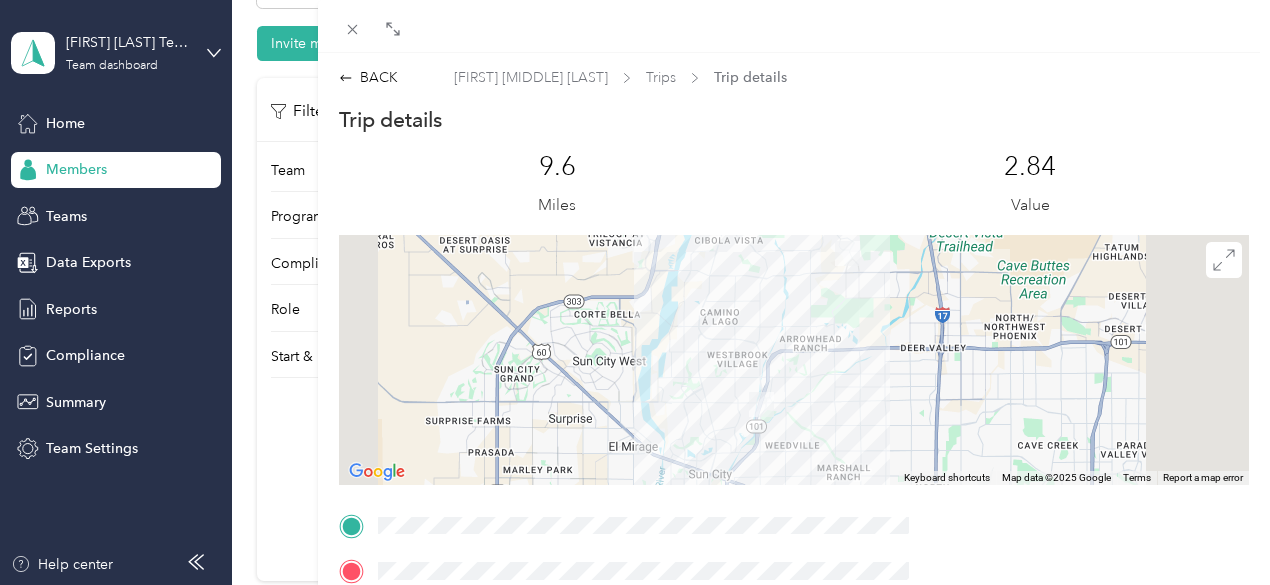 drag, startPoint x: 0, startPoint y: 453, endPoint x: 454, endPoint y: 470, distance: 454.31818 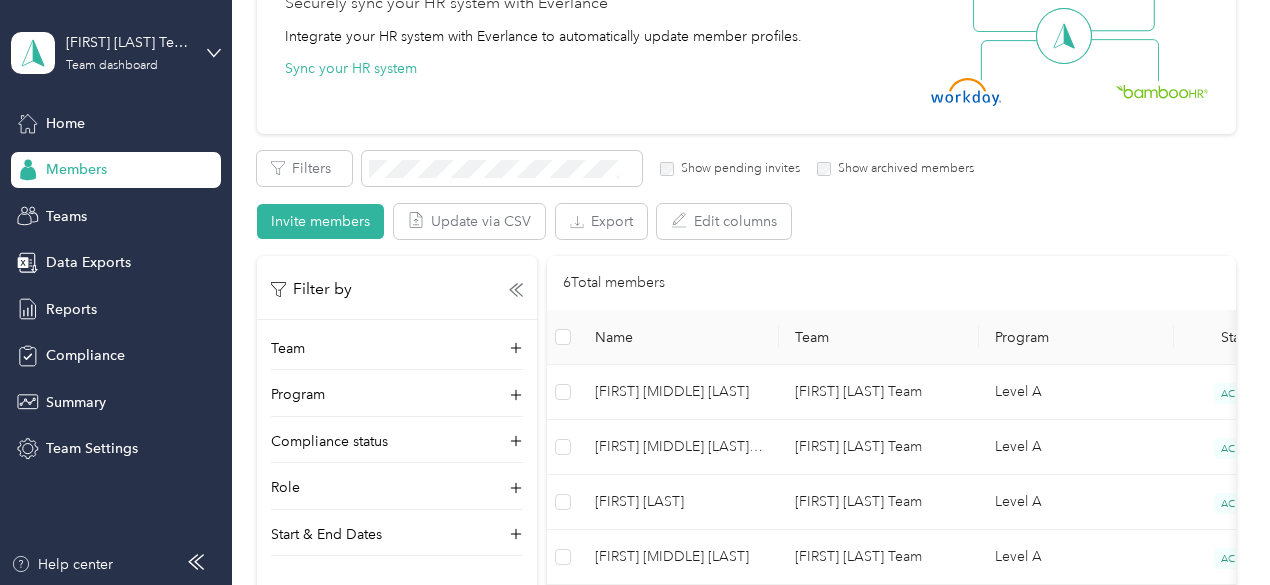 scroll, scrollTop: 223, scrollLeft: 0, axis: vertical 